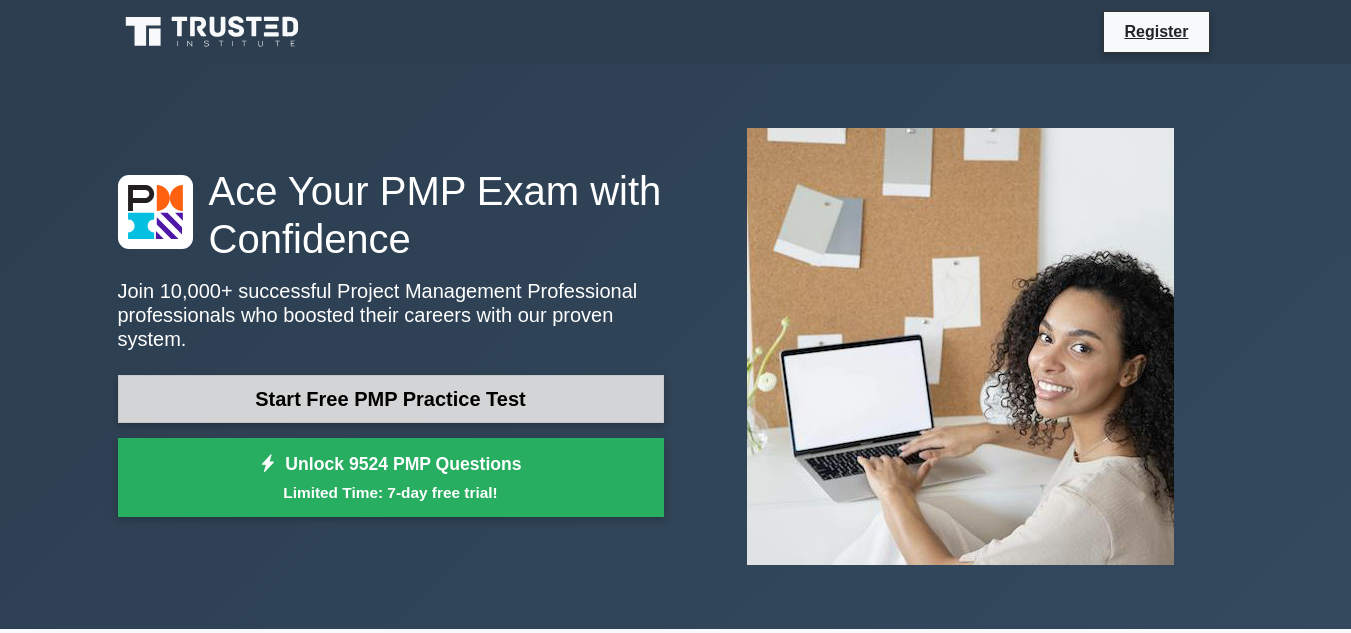 scroll, scrollTop: 0, scrollLeft: 0, axis: both 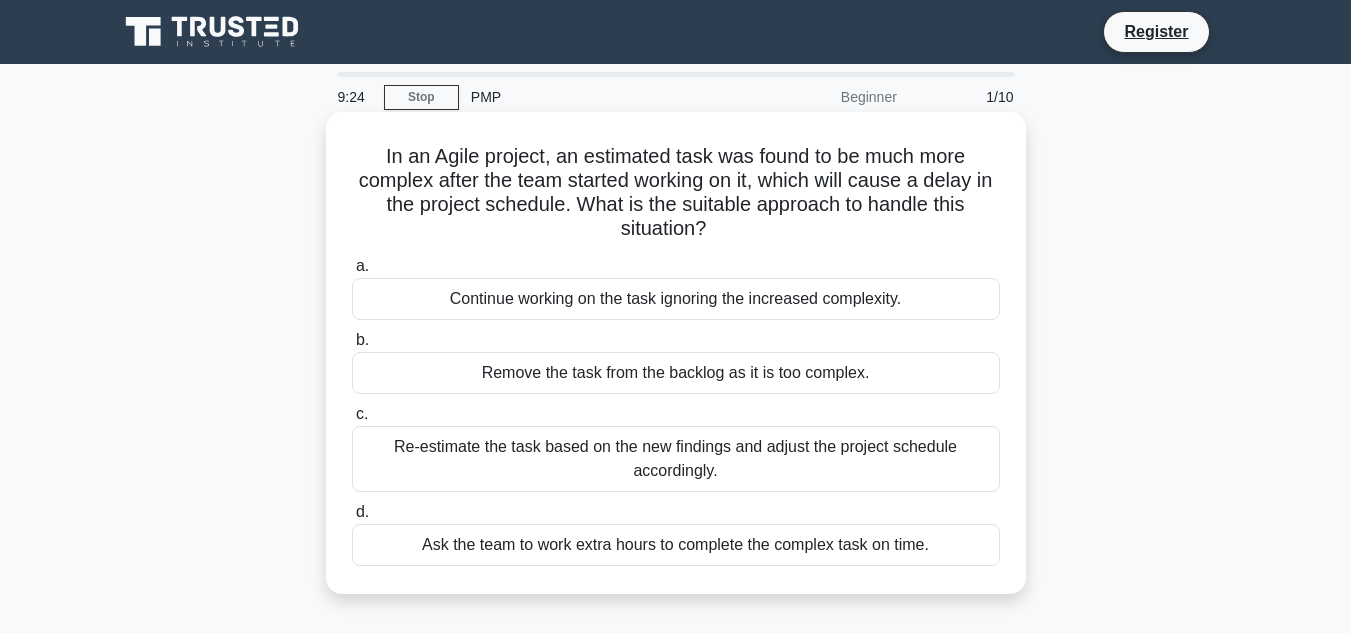 click on "Re-estimate the task based on the new findings and adjust the project schedule accordingly." at bounding box center (676, 459) 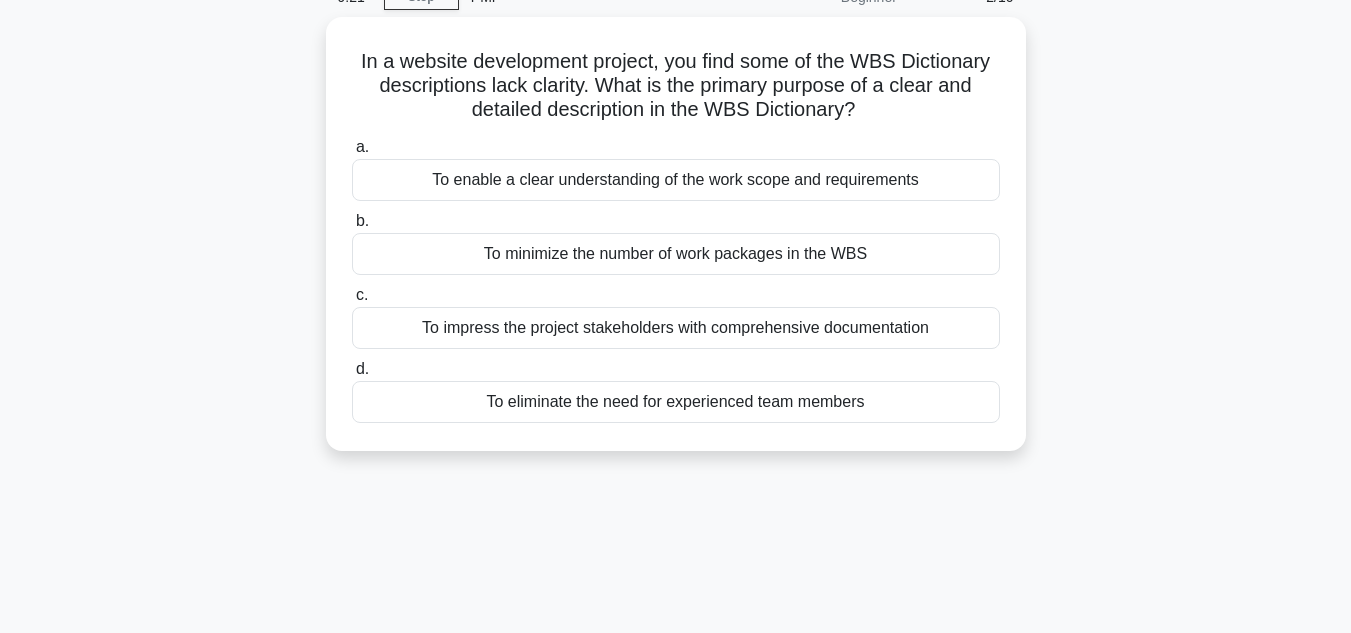 scroll, scrollTop: 0, scrollLeft: 0, axis: both 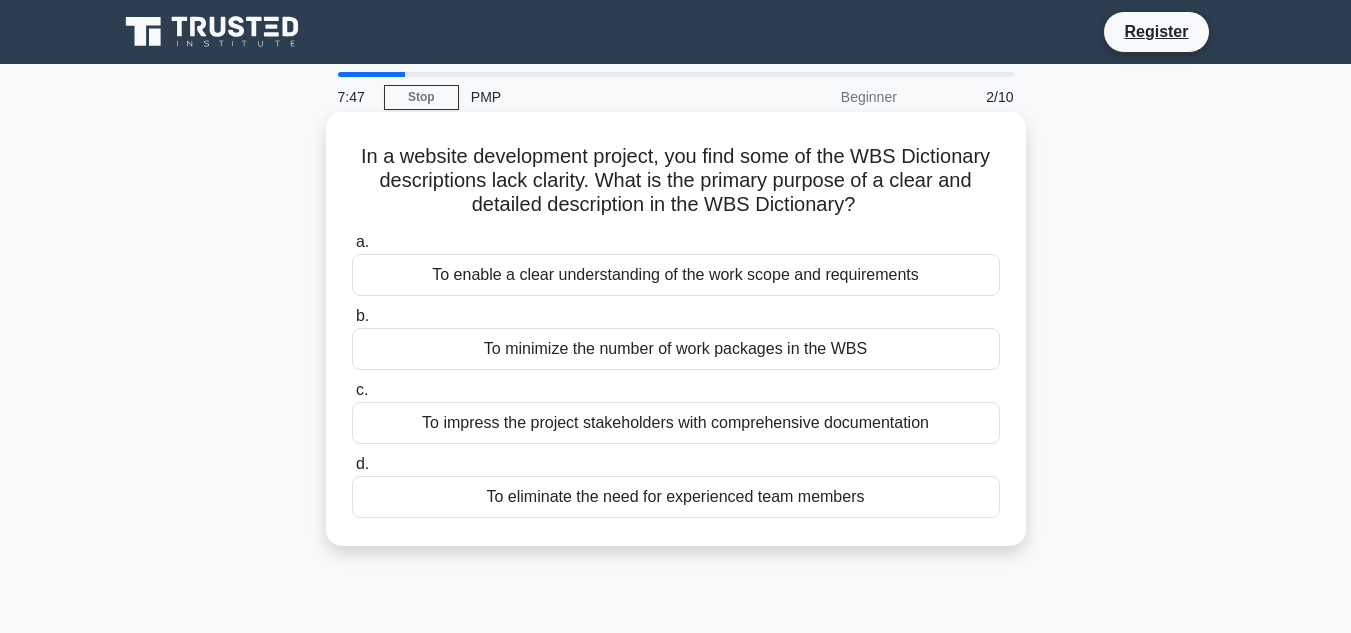 click on "To enable a clear understanding of the work scope and requirements" at bounding box center (676, 275) 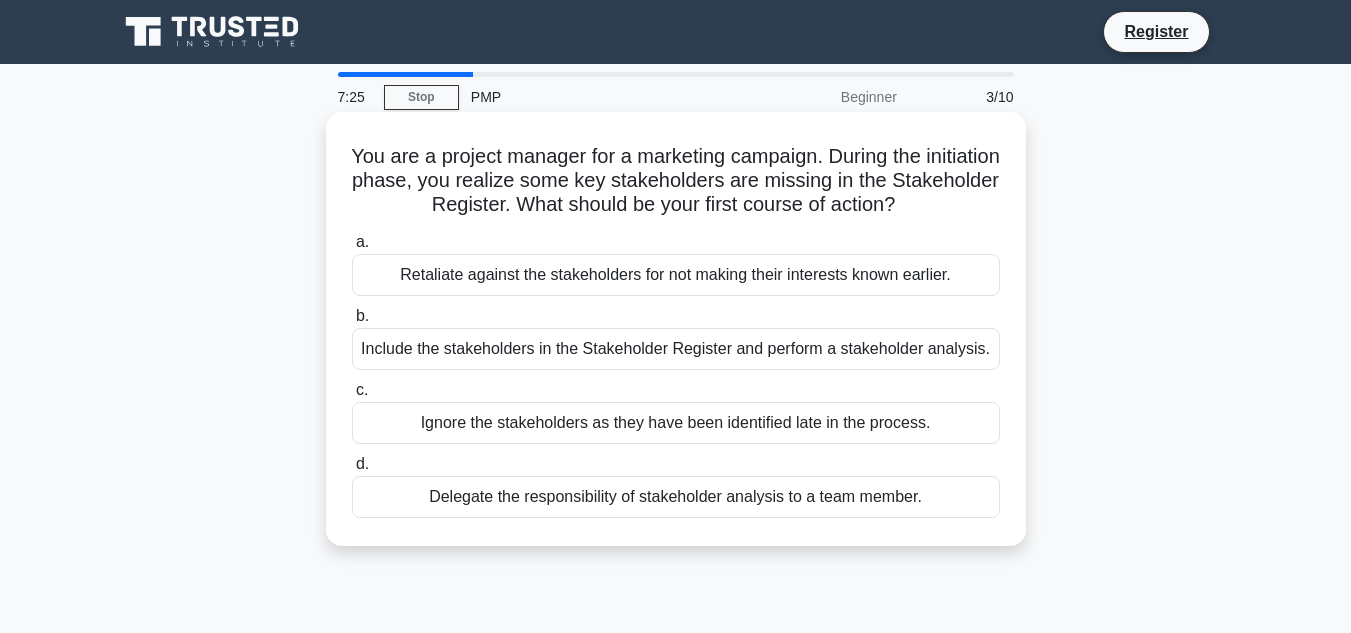 click on "Delegate the responsibility of stakeholder analysis to a team member." at bounding box center [676, 497] 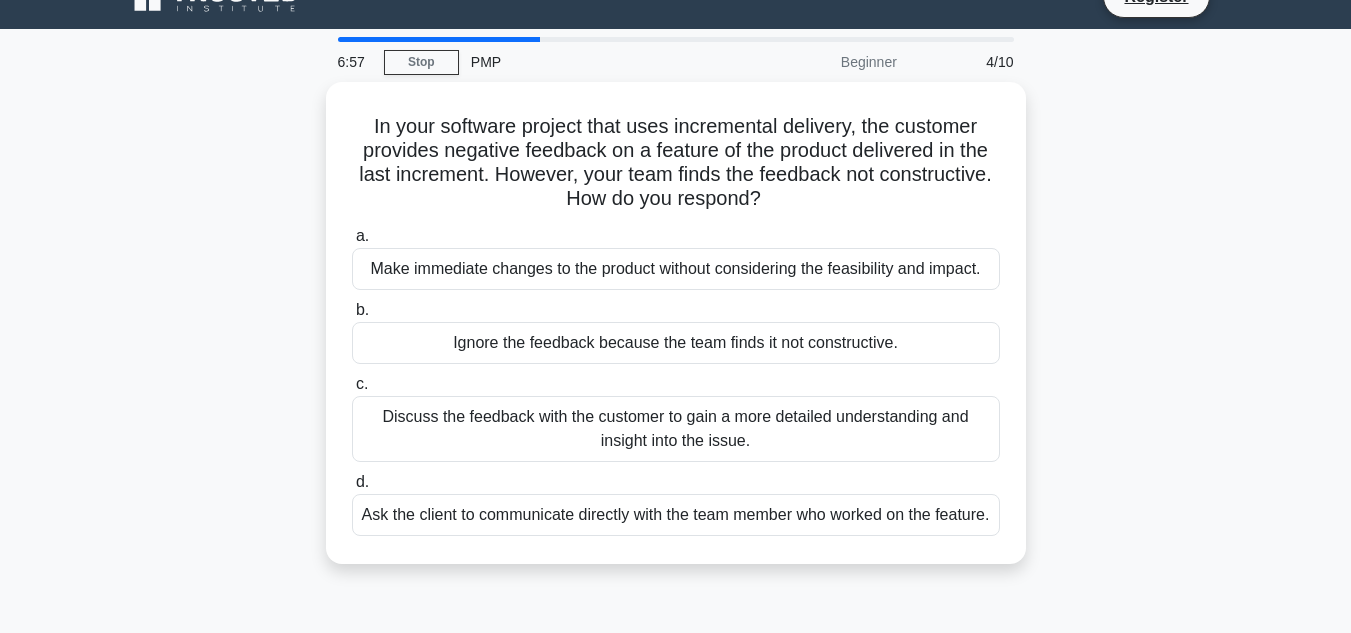 scroll, scrollTop: 0, scrollLeft: 0, axis: both 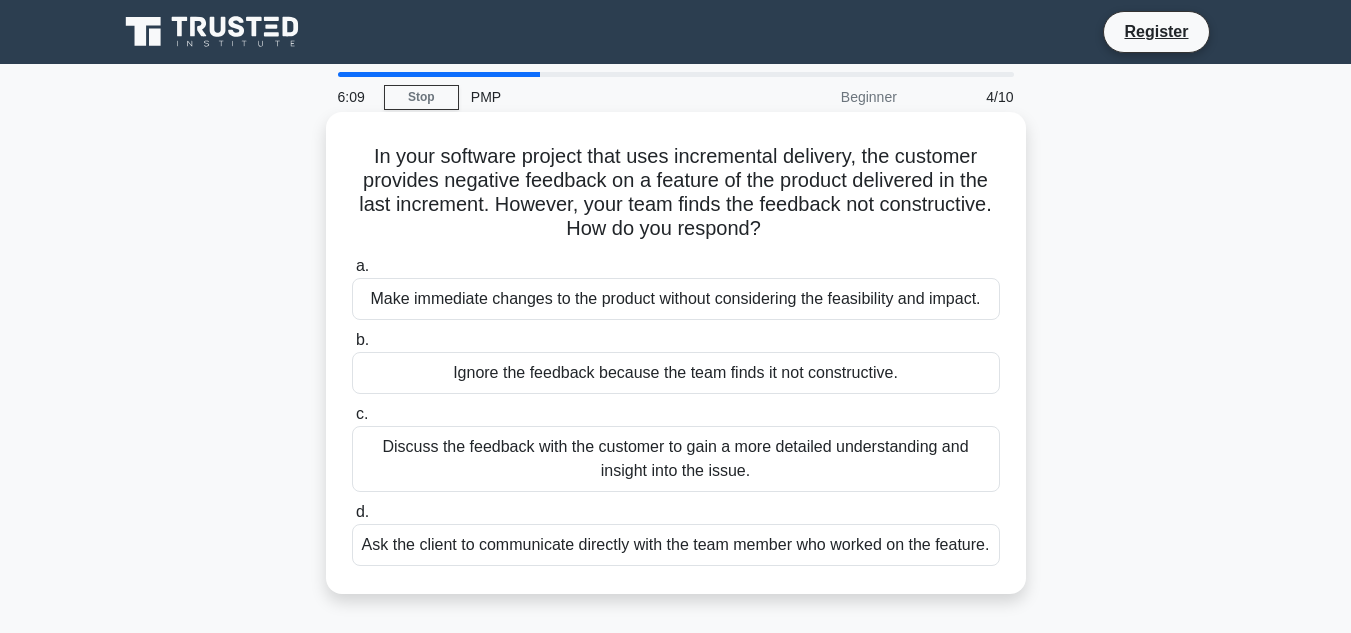 click on "Discuss the feedback with the customer to gain a more detailed understanding and insight into the issue." at bounding box center (676, 459) 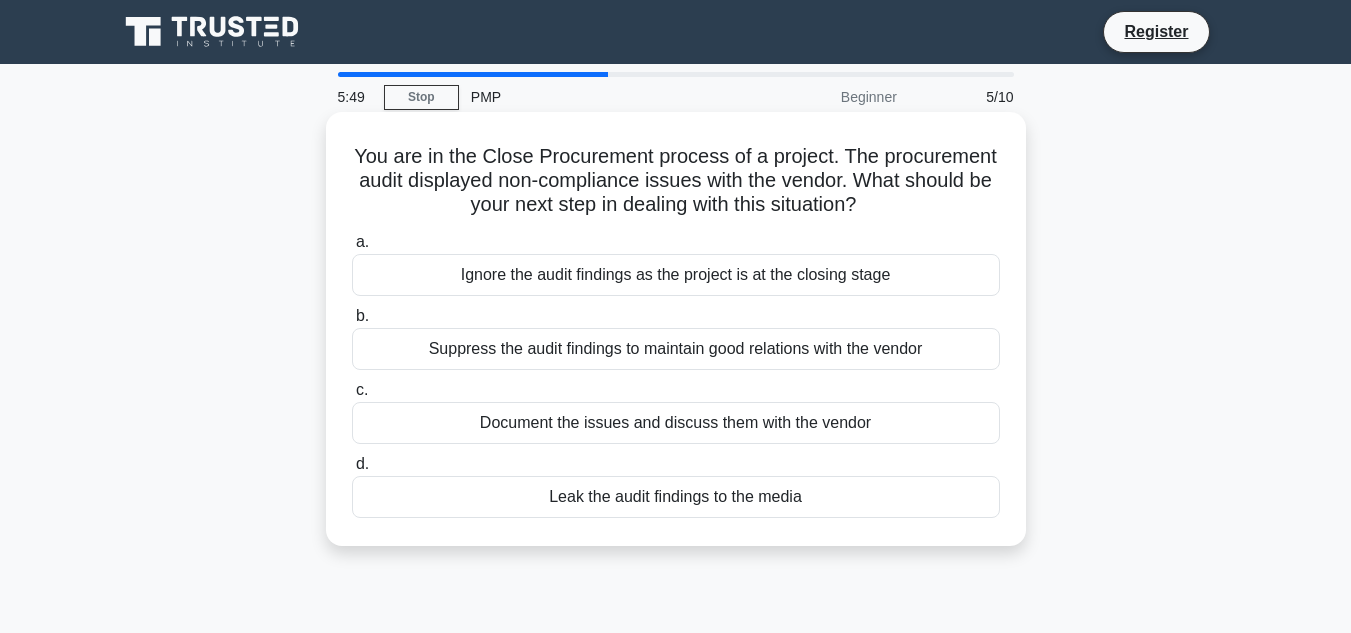 click on "Document the issues and discuss them with the vendor" at bounding box center [676, 423] 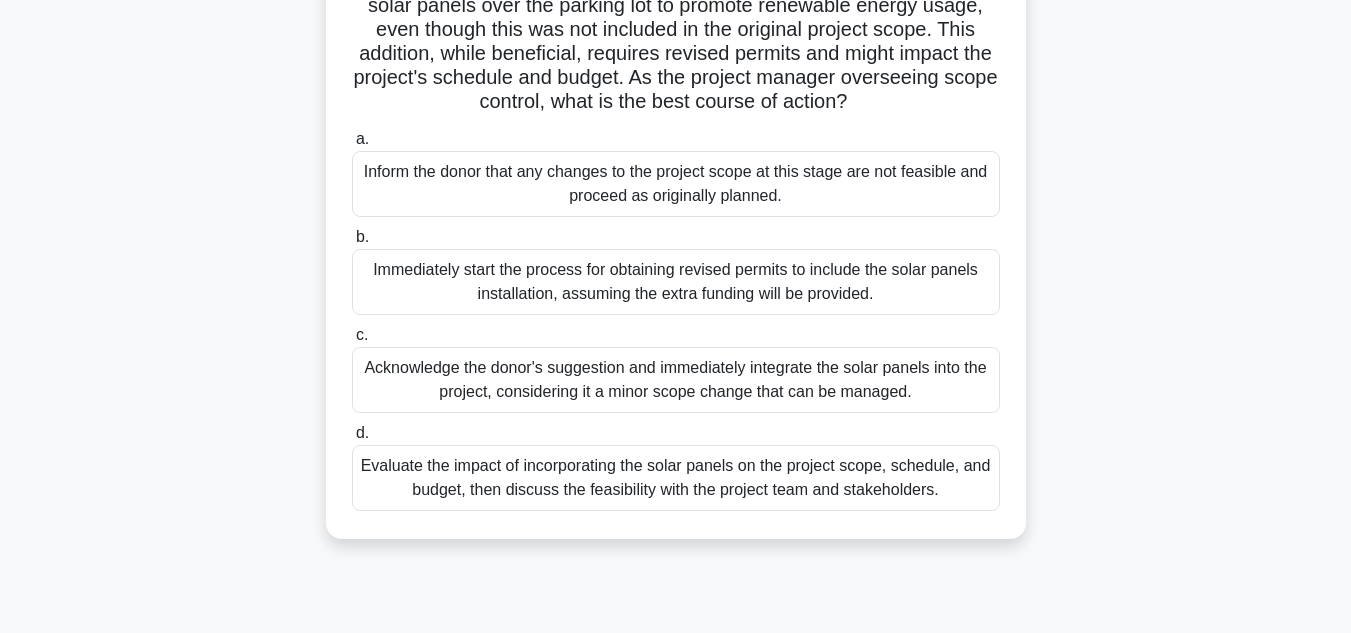 scroll, scrollTop: 200, scrollLeft: 0, axis: vertical 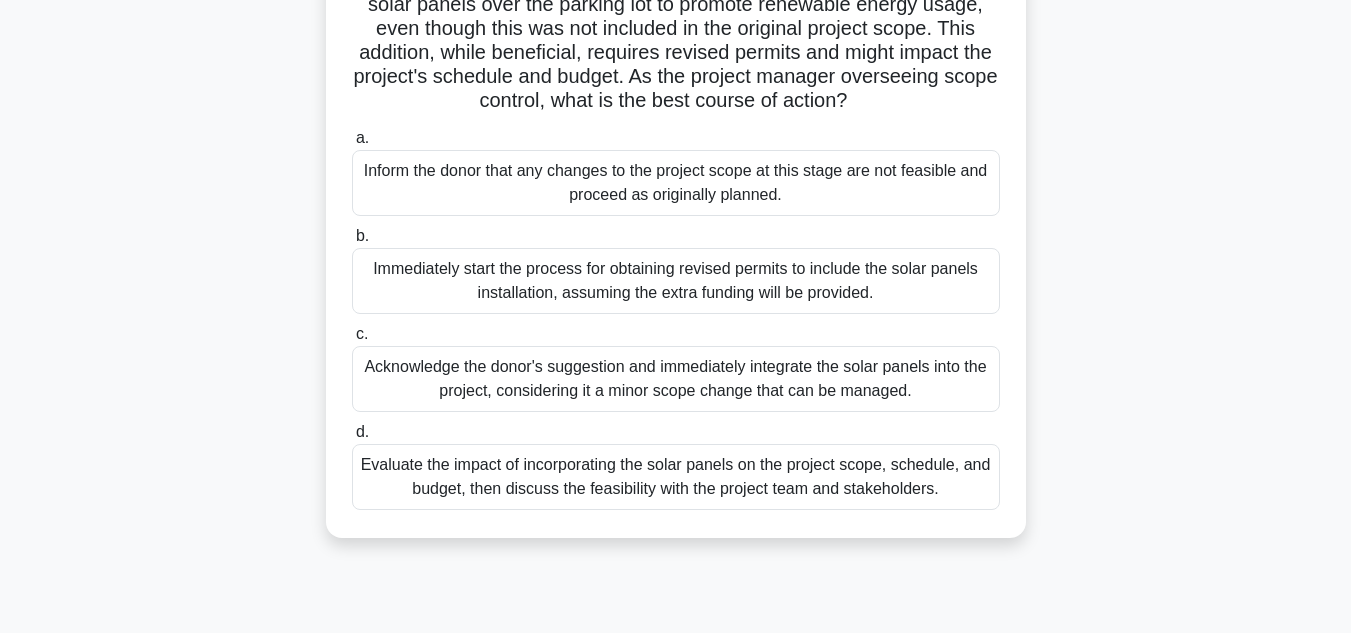 click on "Evaluate the impact of incorporating the solar panels on the project scope, schedule, and budget, then discuss the feasibility with the project team and stakeholders." at bounding box center [676, 477] 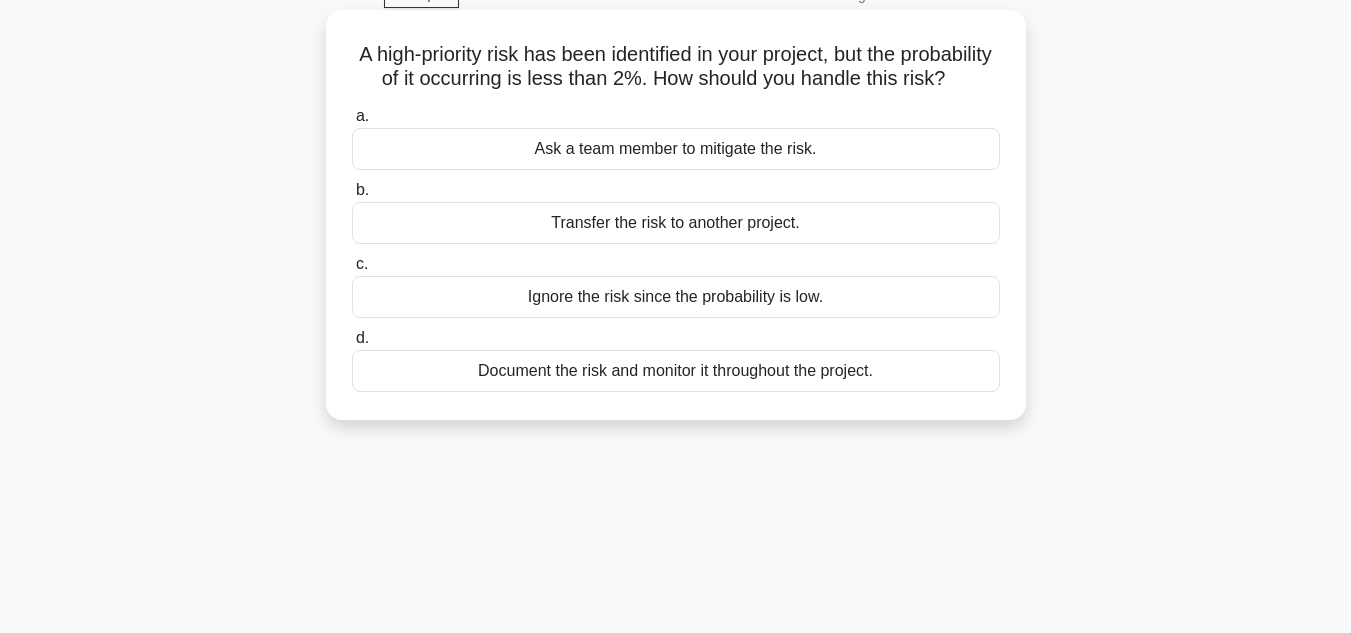 scroll, scrollTop: 0, scrollLeft: 0, axis: both 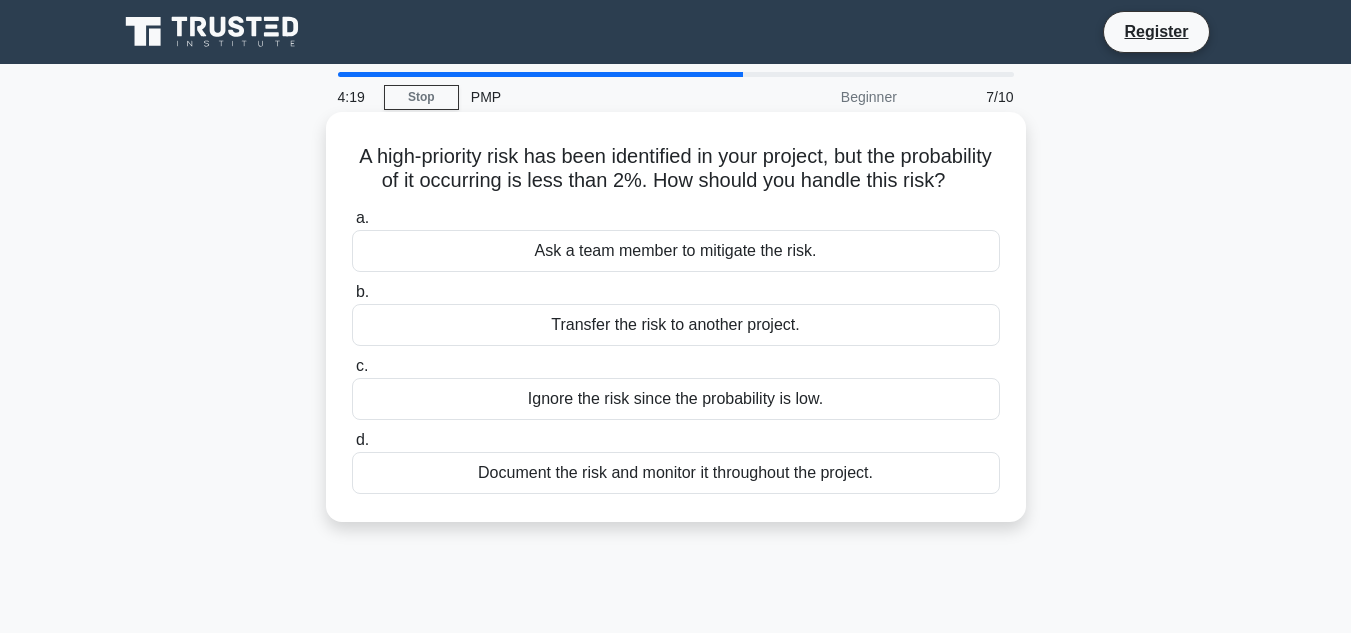 click on "Document the risk and monitor it throughout the project." at bounding box center (676, 473) 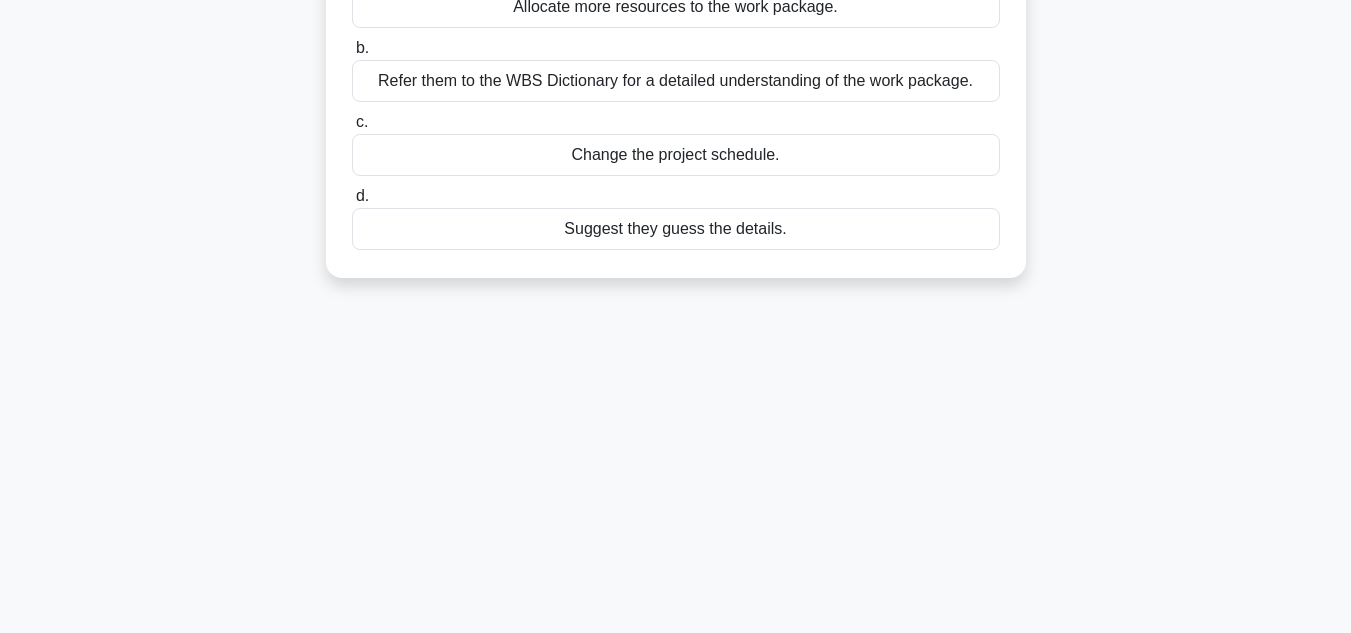 scroll, scrollTop: 0, scrollLeft: 0, axis: both 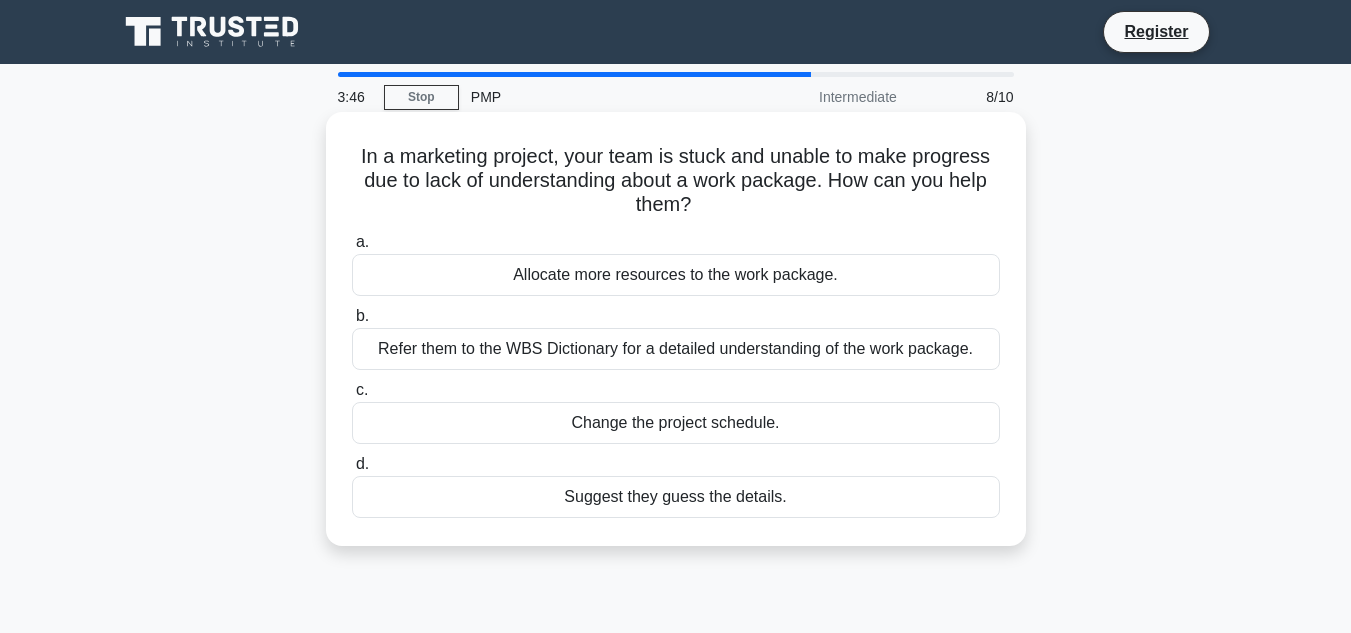click on "Refer them to the WBS Dictionary for a detailed understanding of the work package." at bounding box center (676, 349) 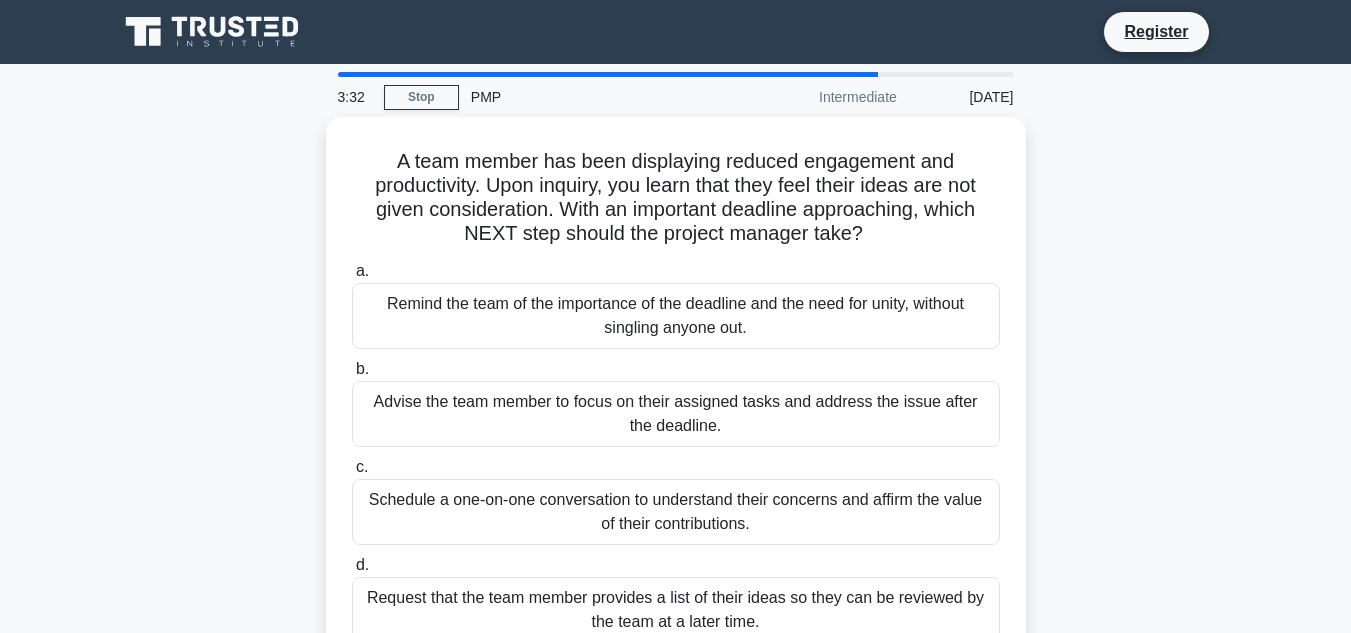 scroll, scrollTop: 100, scrollLeft: 0, axis: vertical 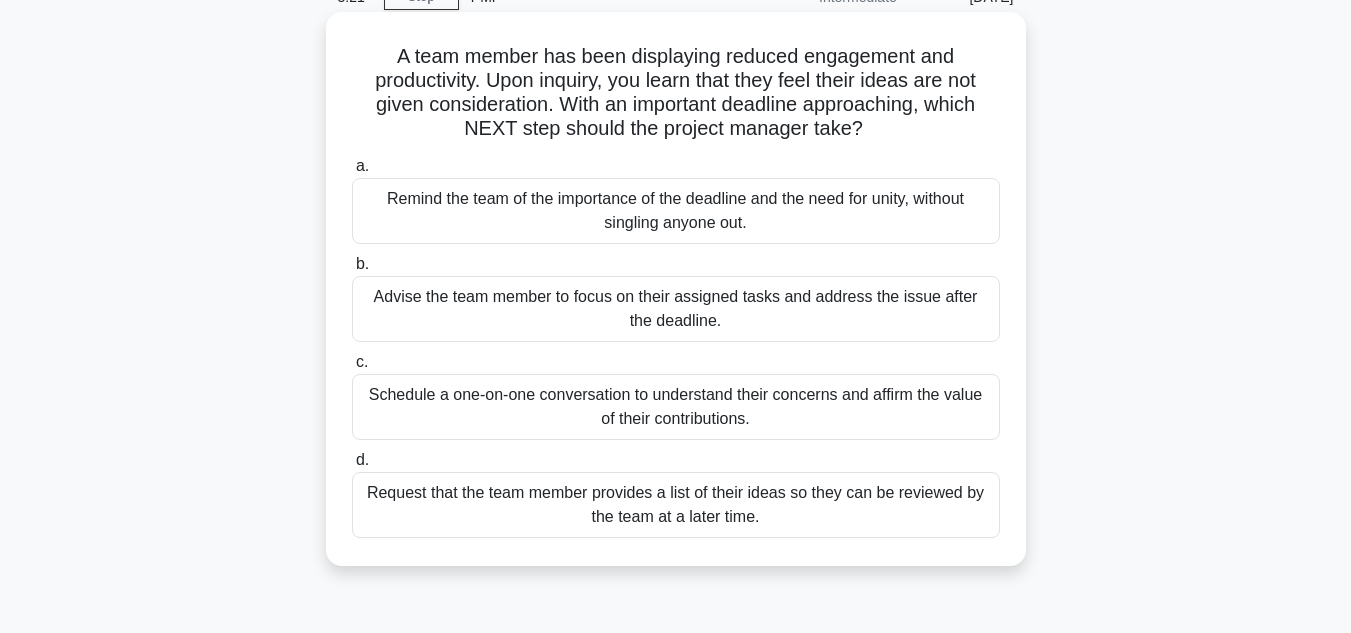 click on "Schedule a one-on-one conversation to understand their concerns and affirm the value of their contributions." at bounding box center [676, 407] 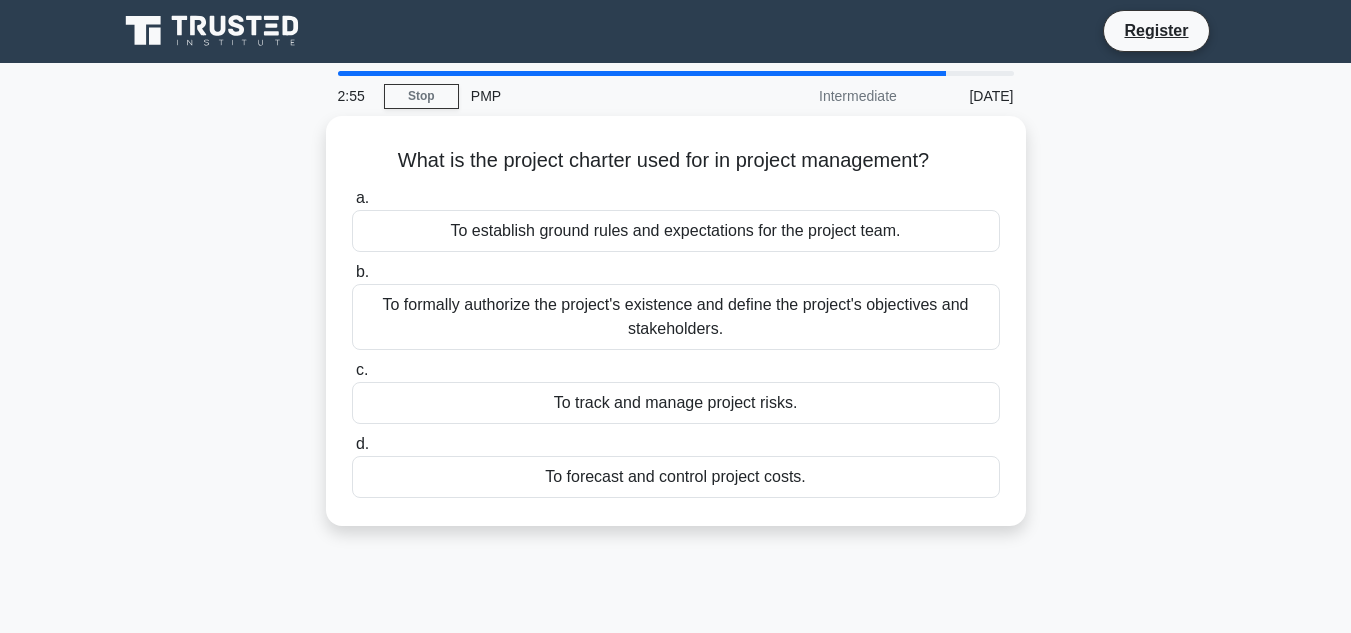 scroll, scrollTop: 0, scrollLeft: 0, axis: both 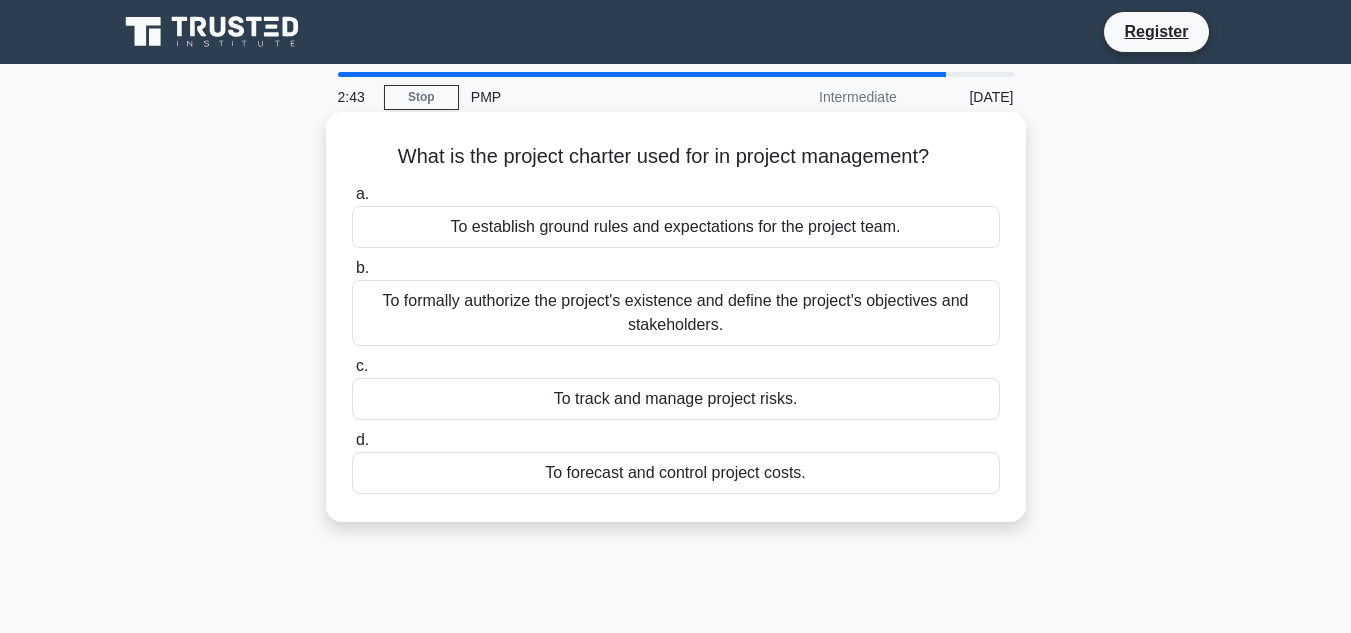 click on "To establish ground rules and expectations for the project team." at bounding box center (676, 227) 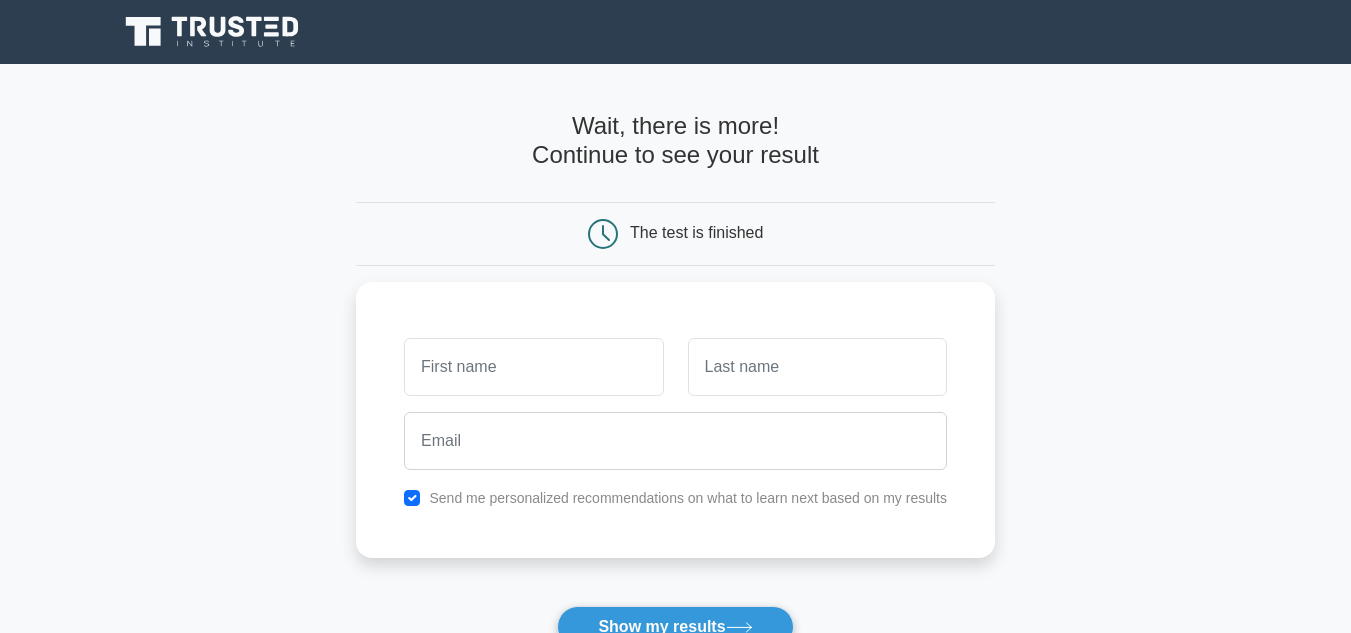 scroll, scrollTop: 0, scrollLeft: 0, axis: both 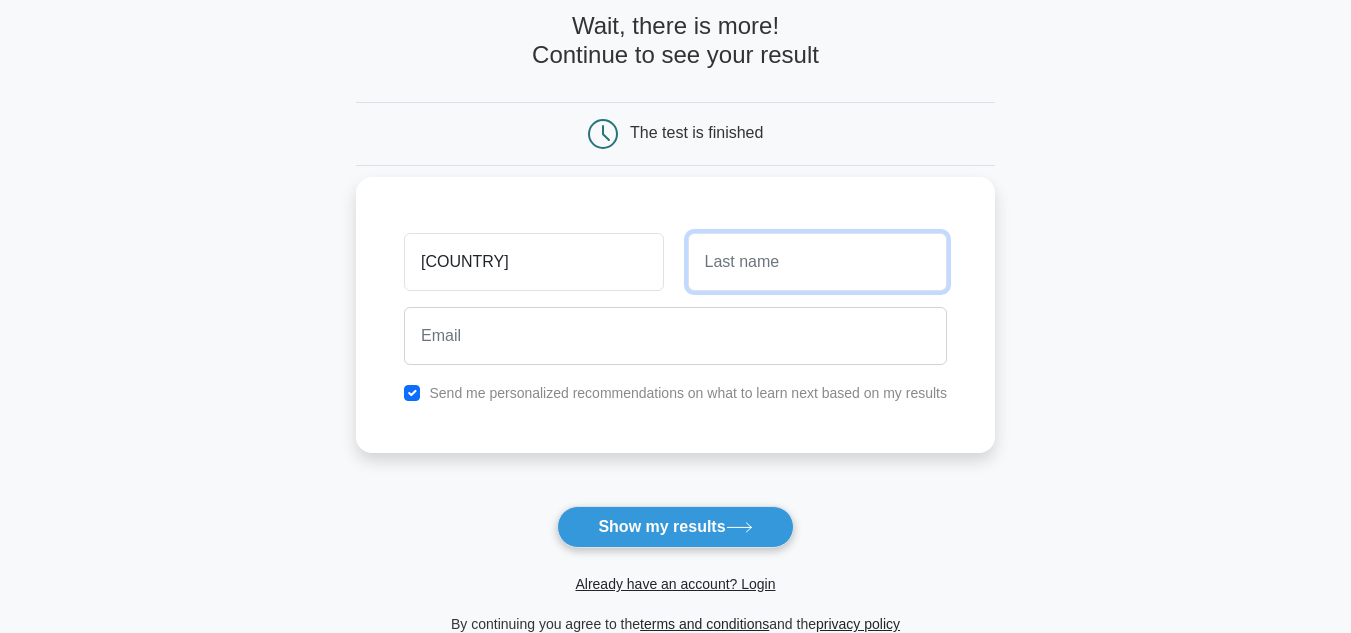 click at bounding box center (817, 262) 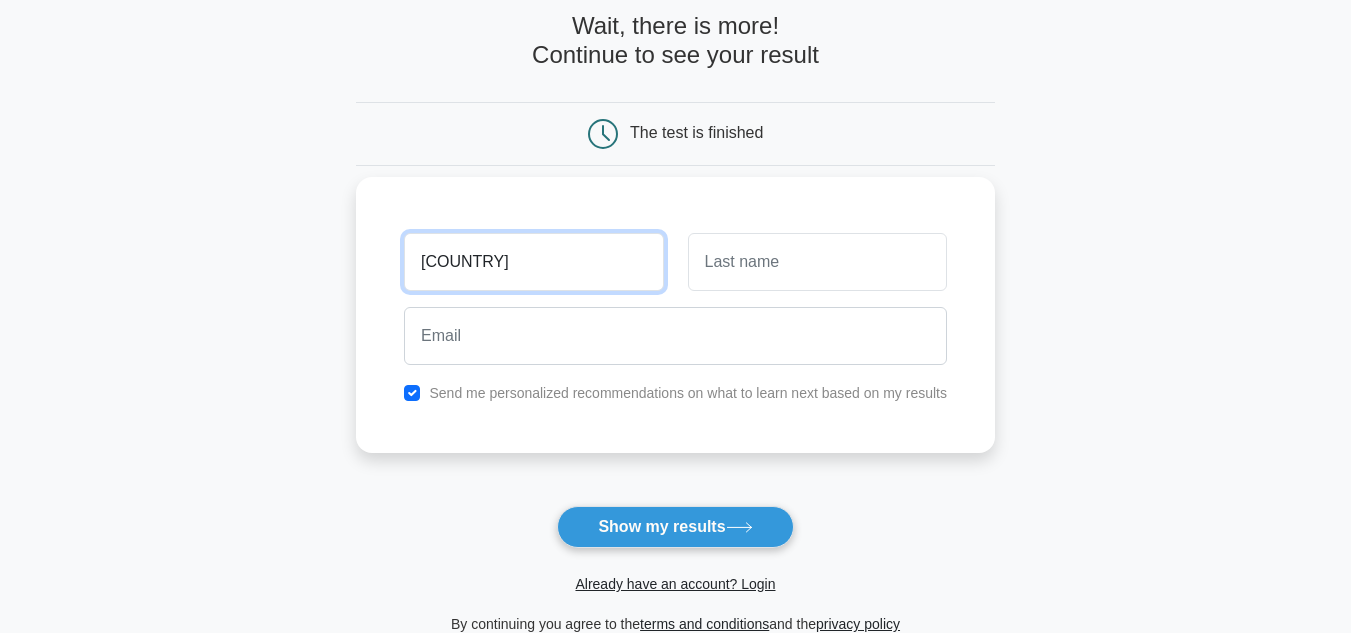 click on "china" at bounding box center (533, 262) 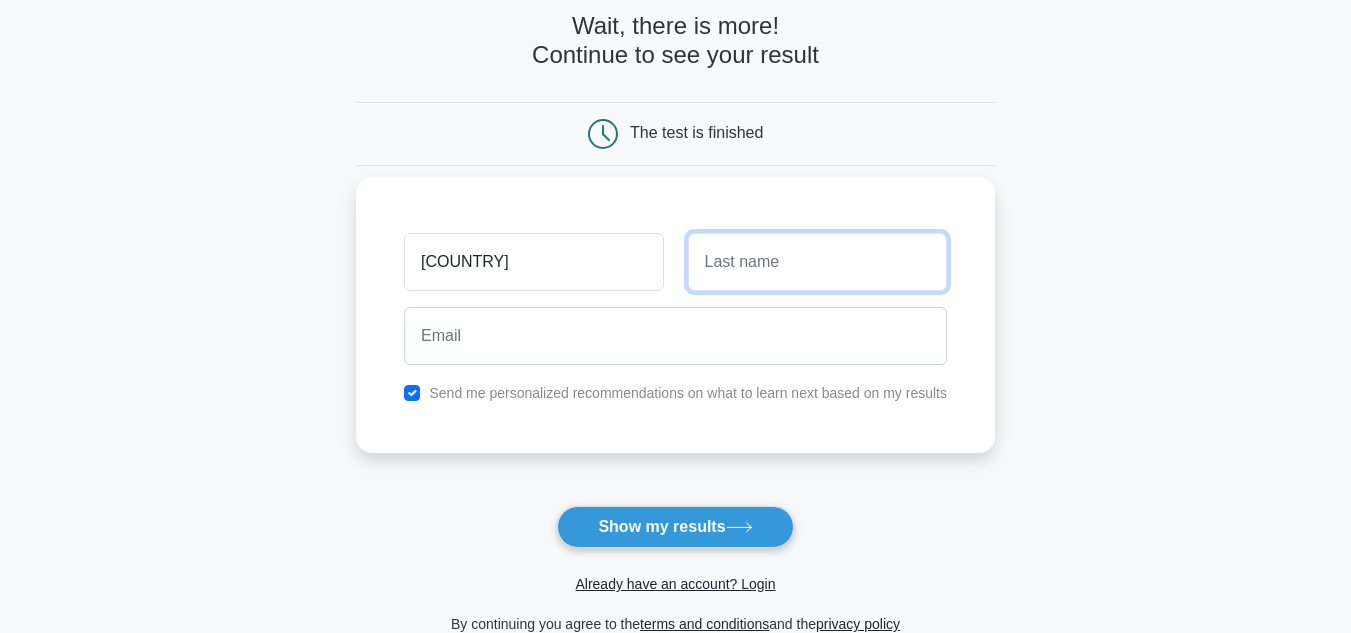 click at bounding box center (817, 262) 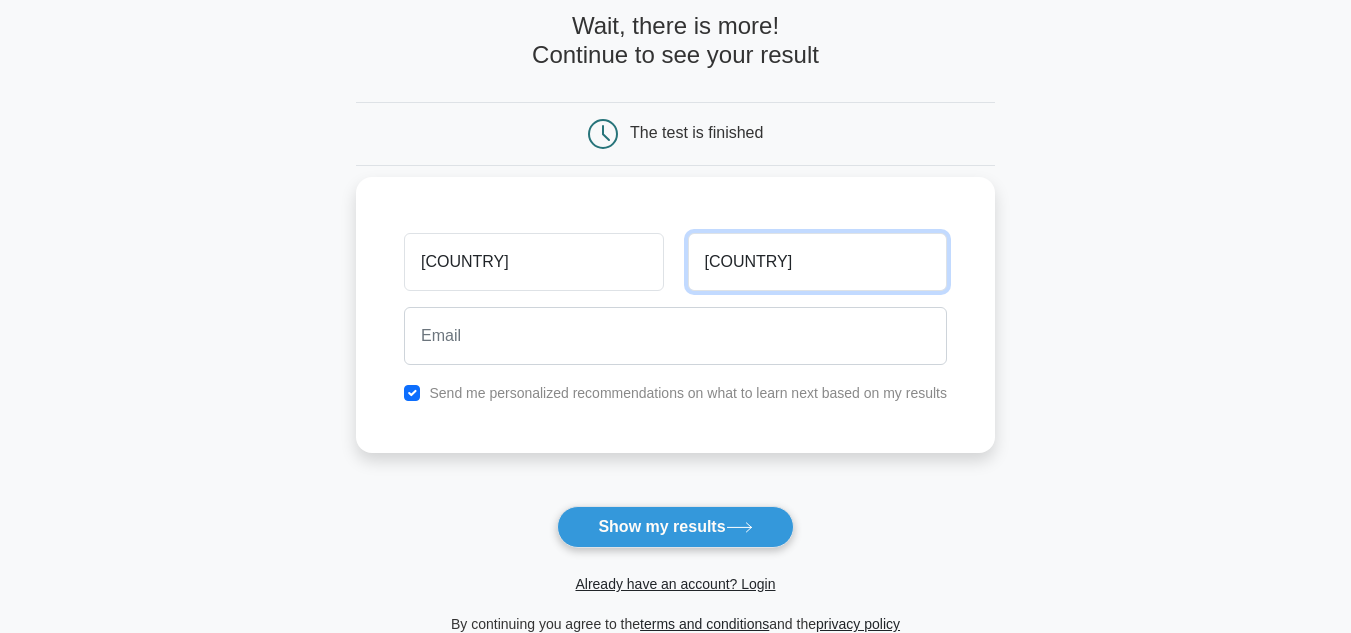 type on "hall" 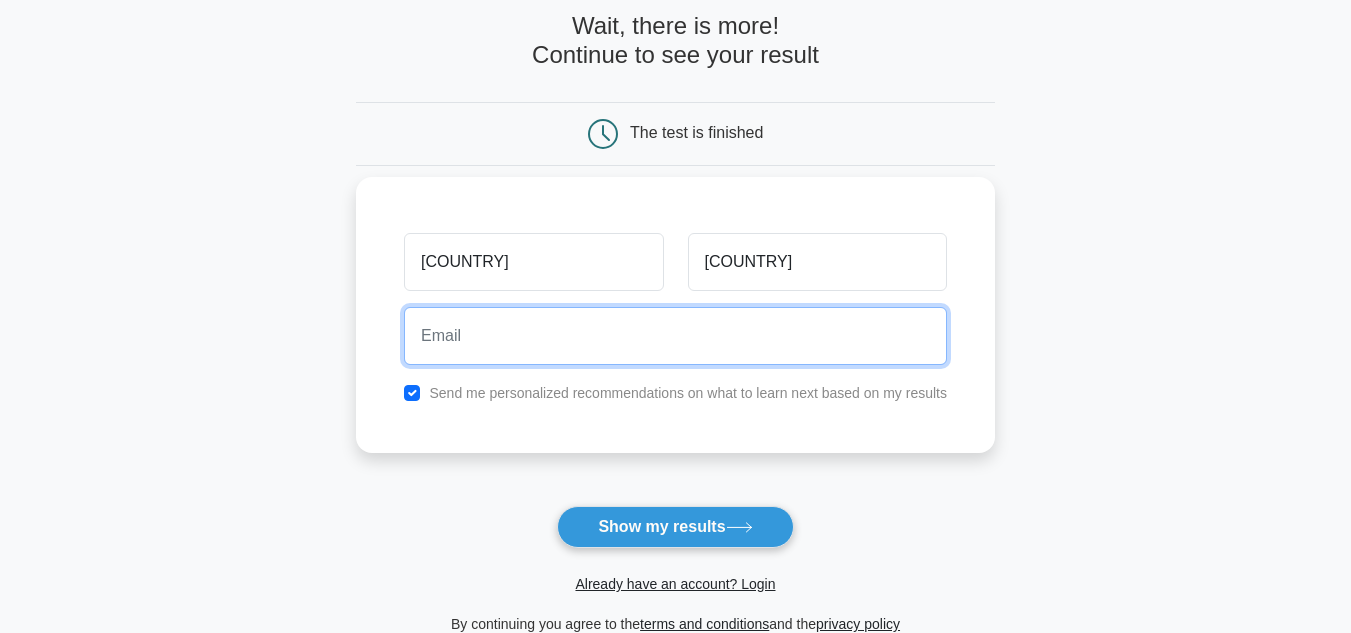 click at bounding box center (675, 336) 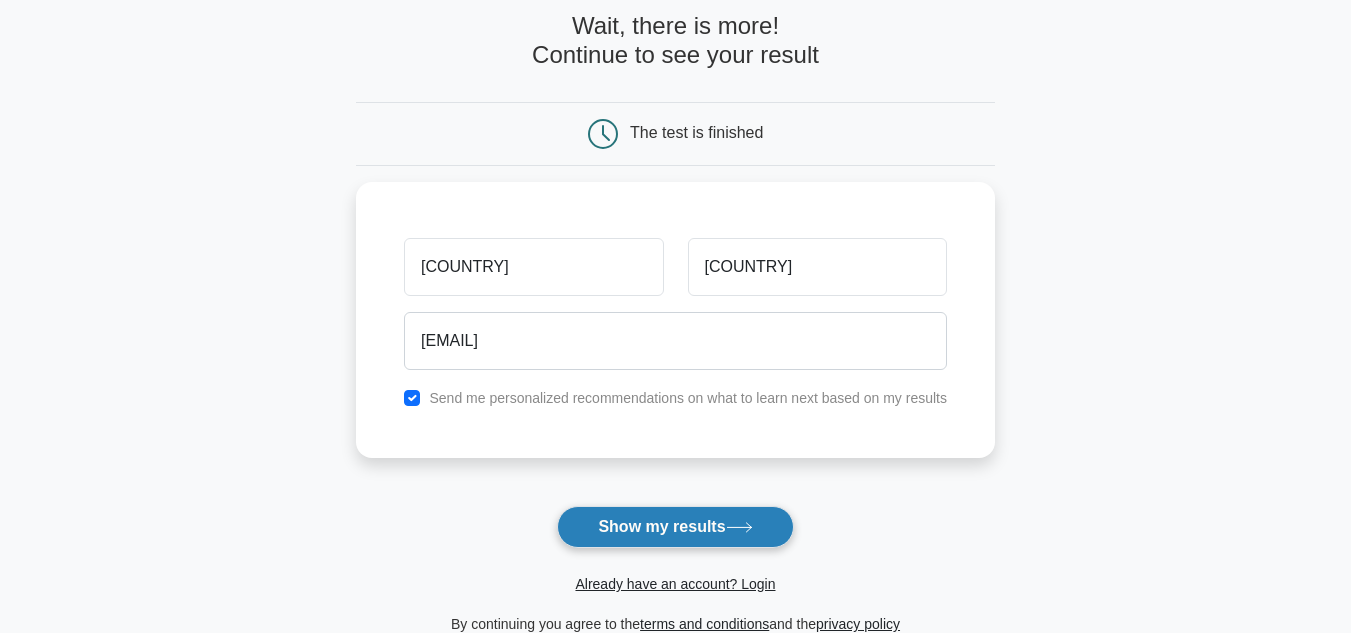 click on "Show my results" at bounding box center (675, 527) 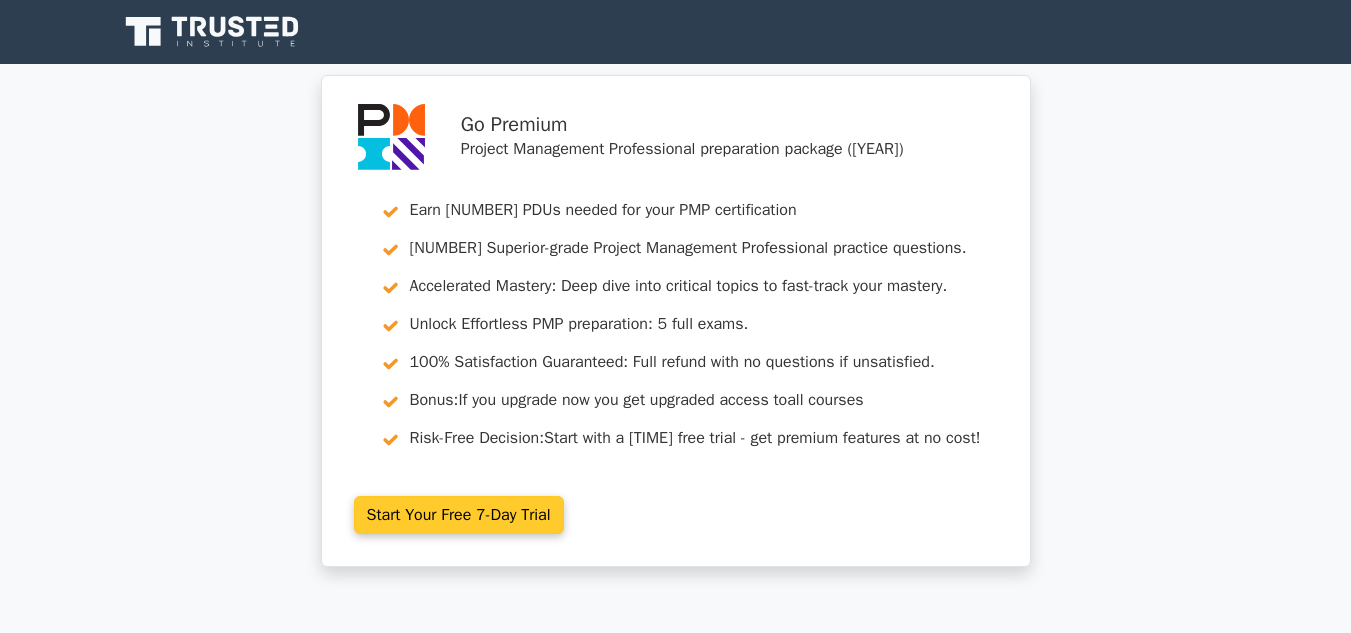 scroll, scrollTop: 0, scrollLeft: 0, axis: both 